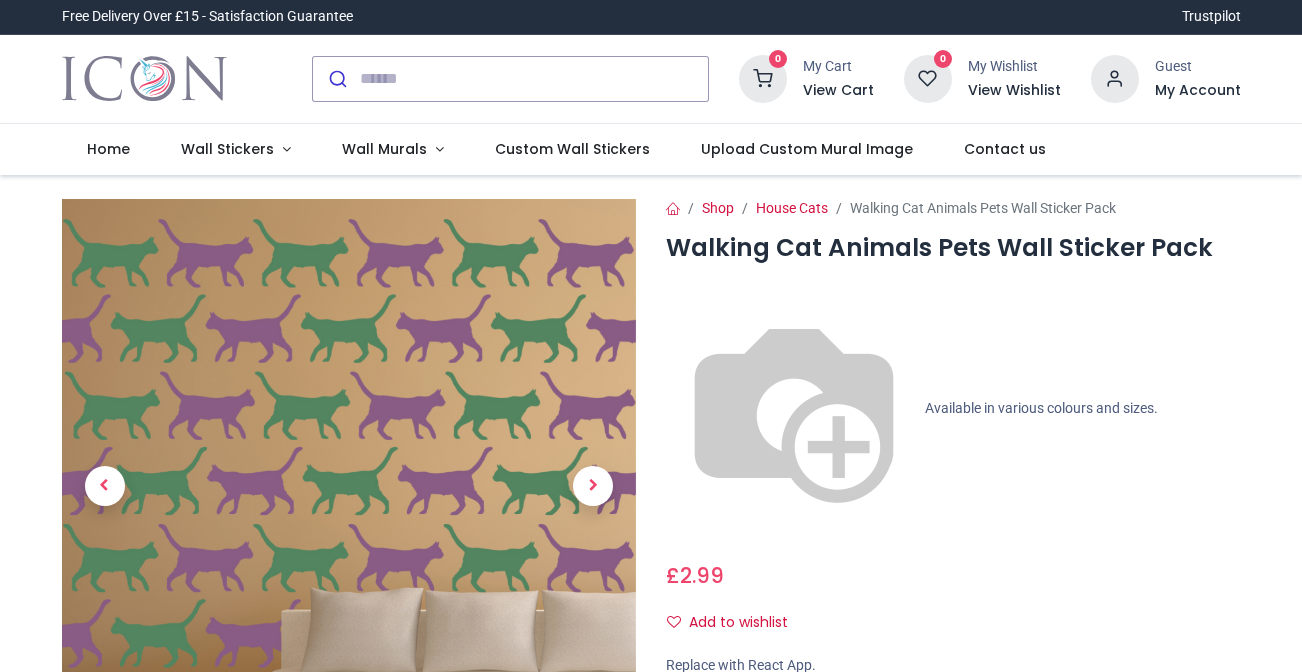 scroll, scrollTop: 0, scrollLeft: 0, axis: both 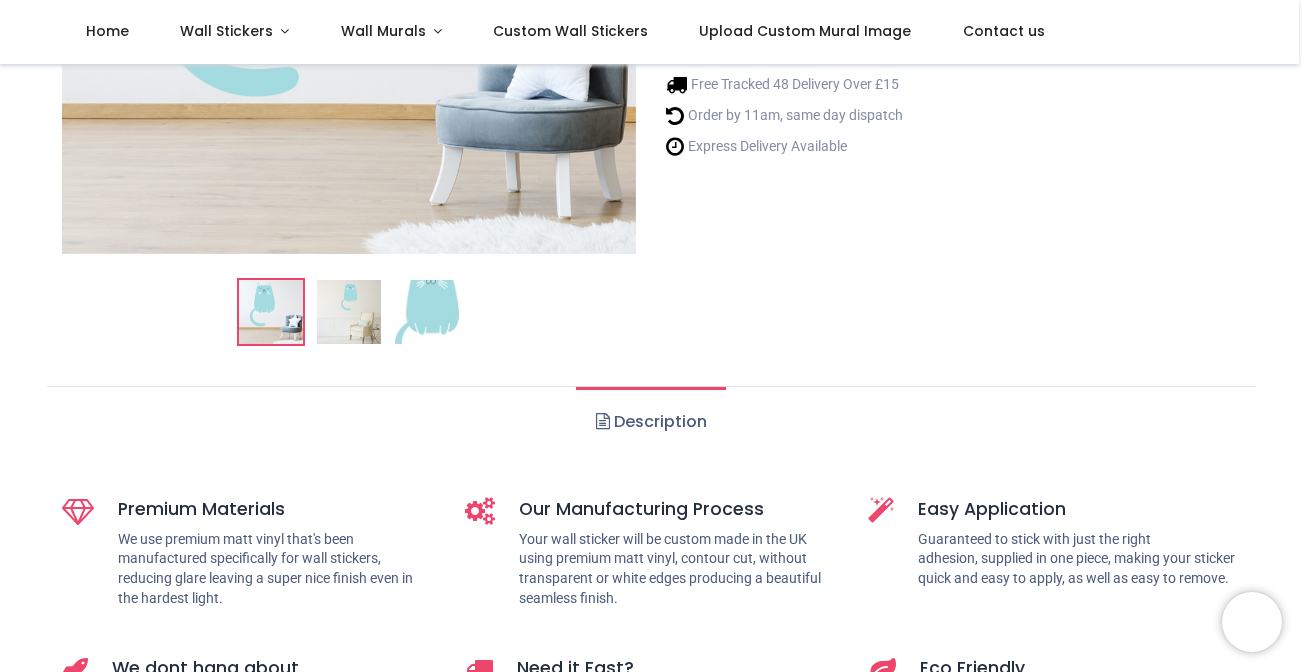 click at bounding box center (349, 312) 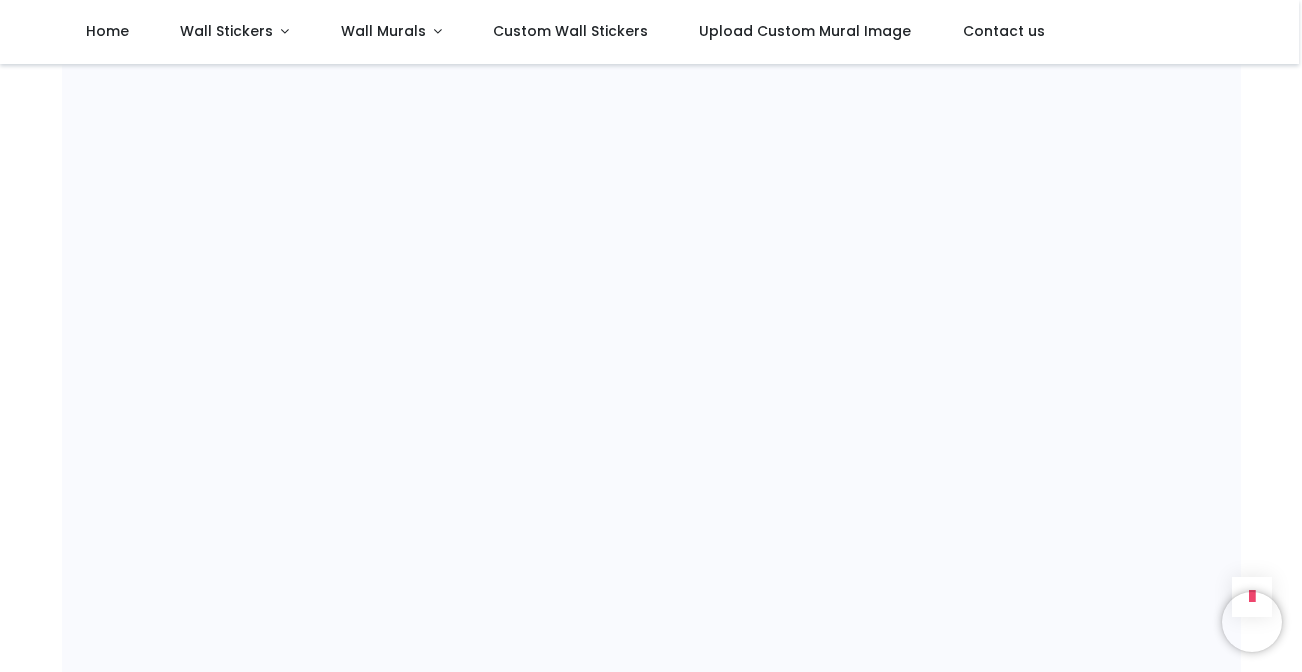 scroll, scrollTop: 0, scrollLeft: 0, axis: both 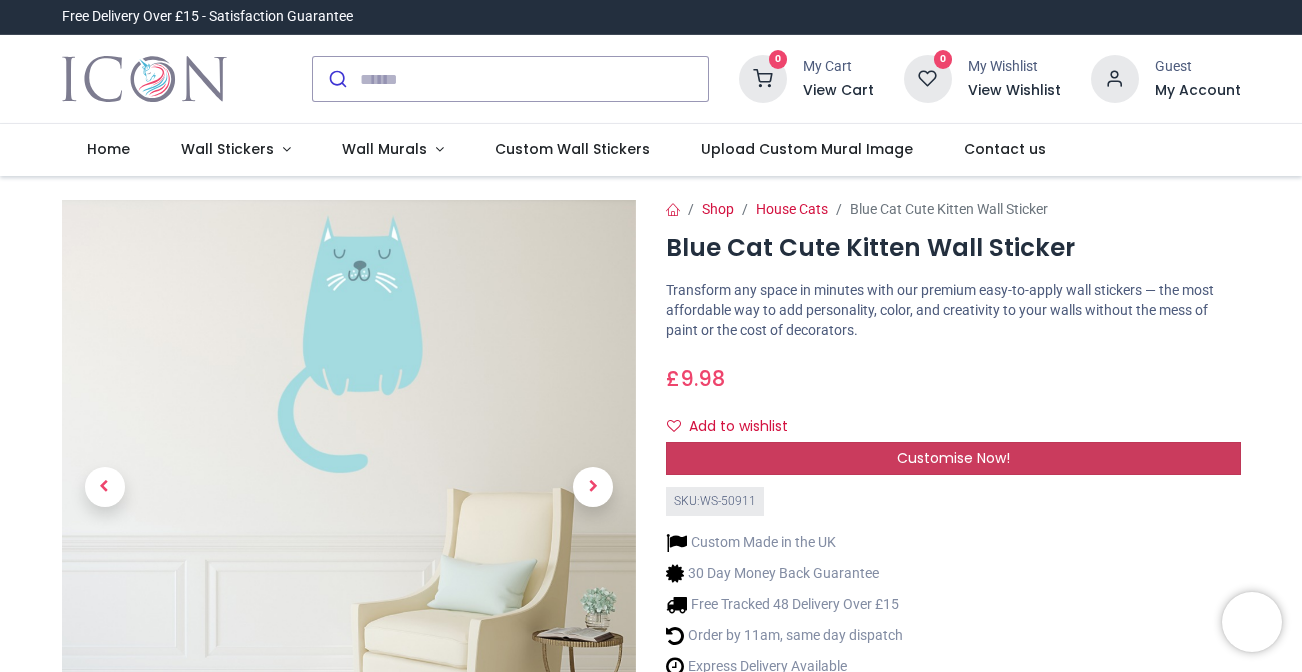 click on "Customise Now!" at bounding box center (953, 458) 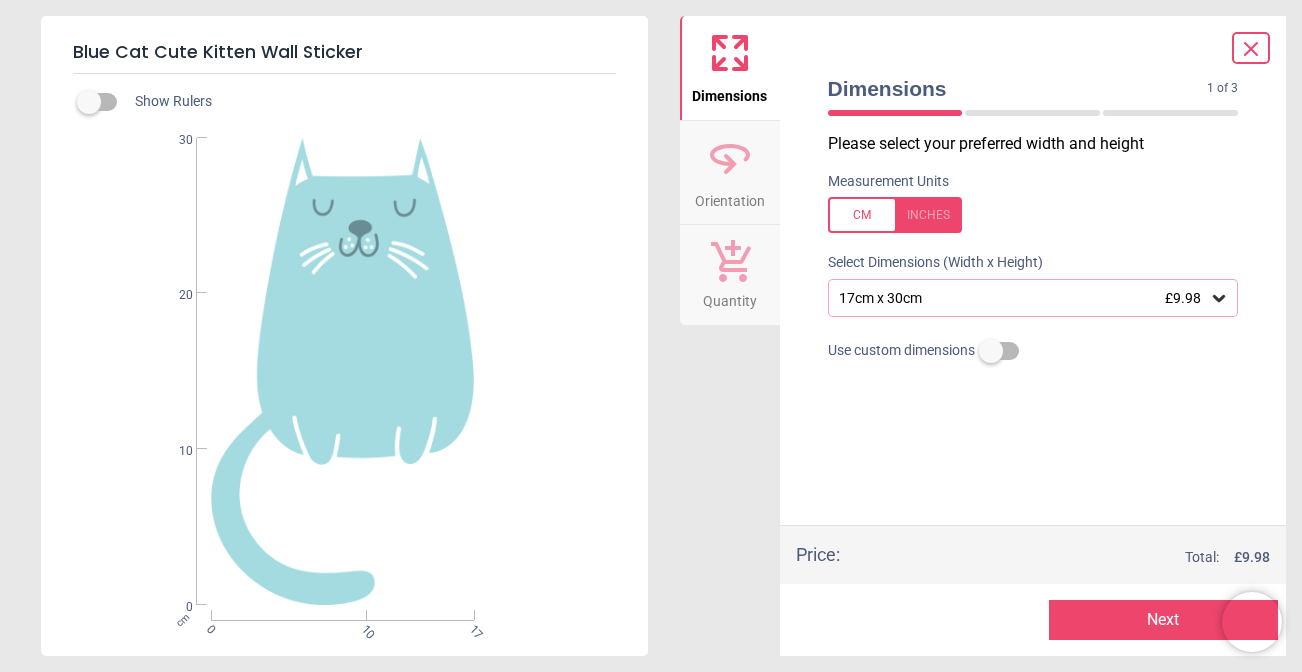 click 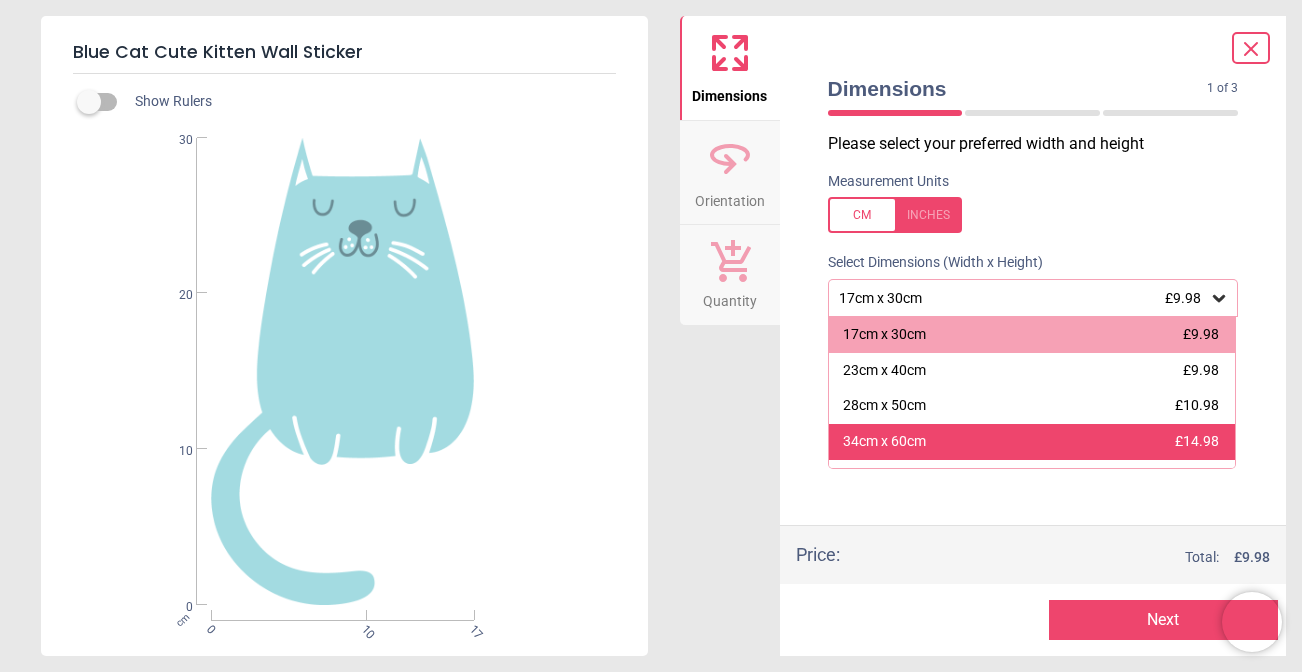 click on "34cm  x  60cm" at bounding box center (884, 442) 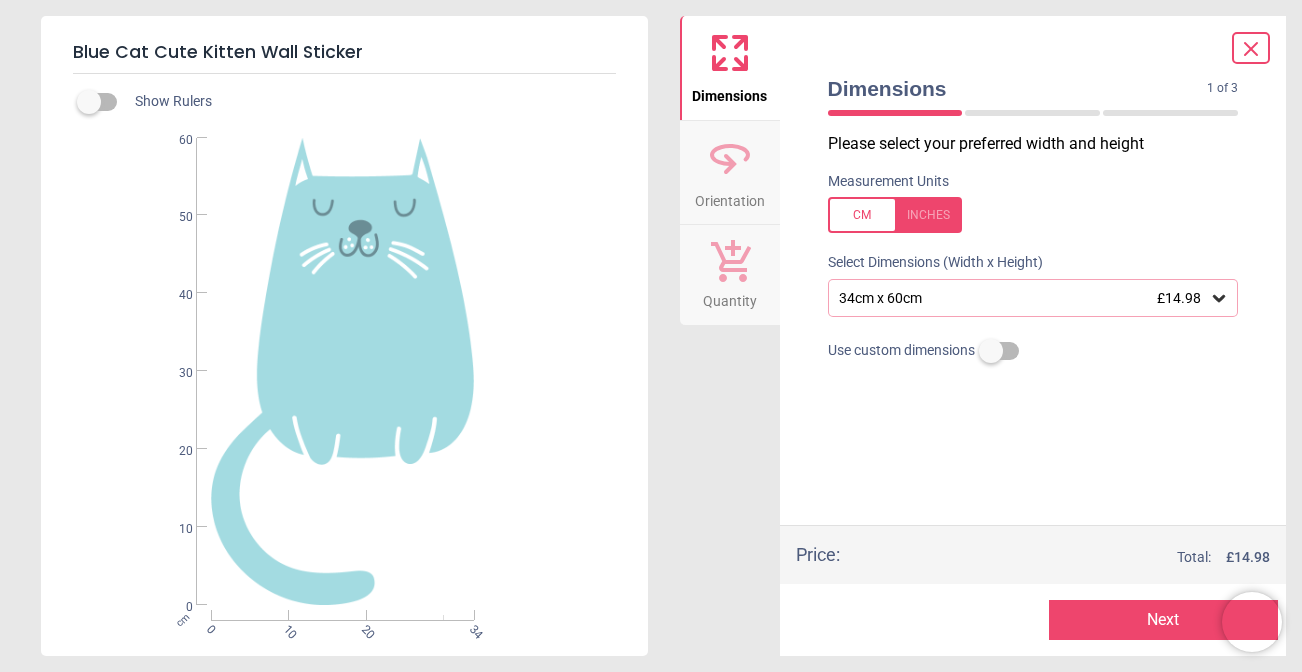 click 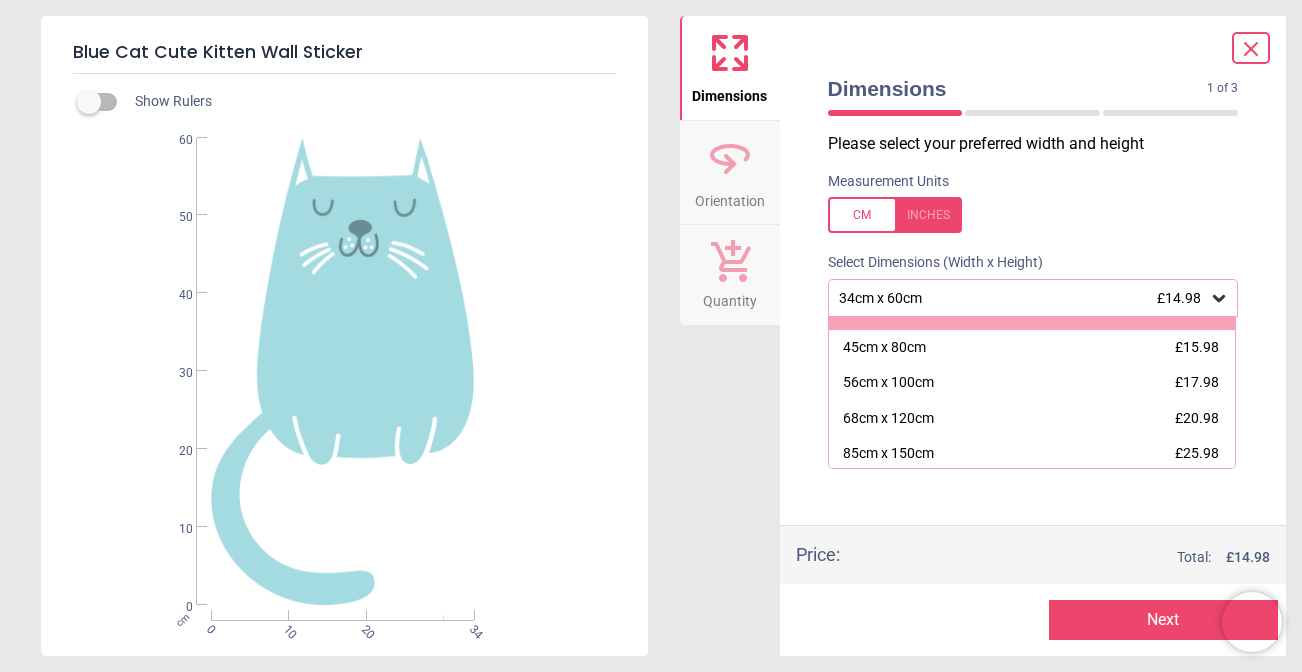 scroll, scrollTop: 126, scrollLeft: 0, axis: vertical 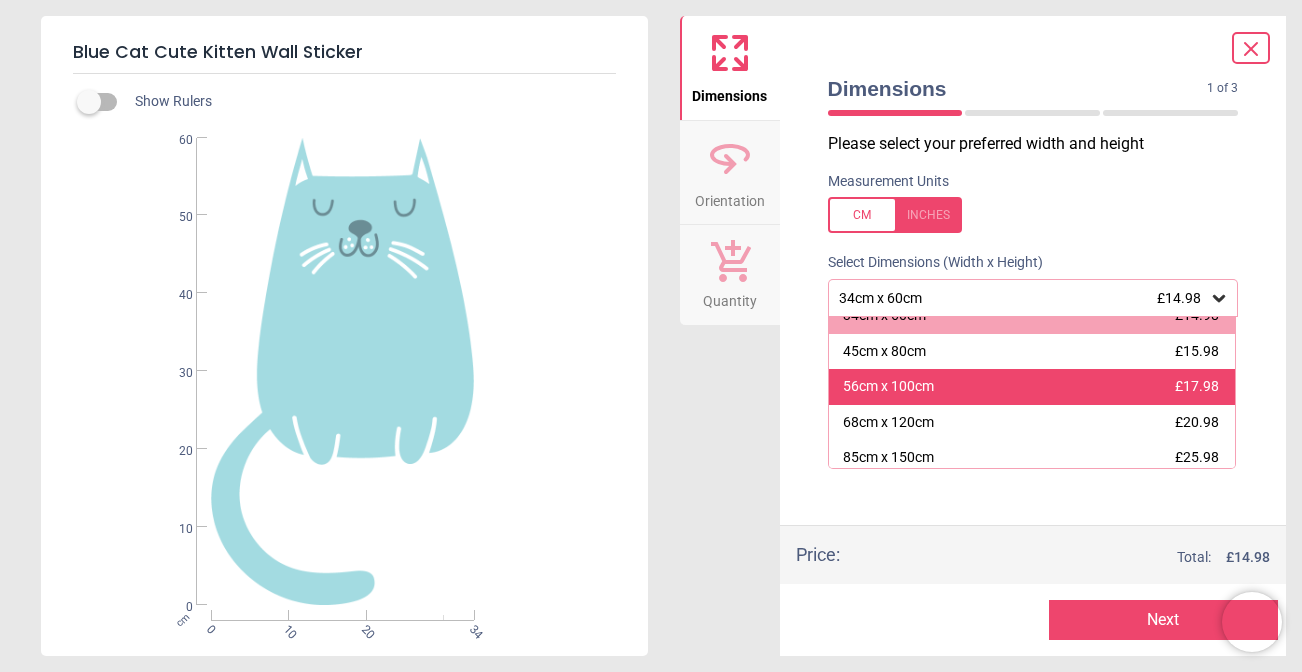 click on "56cm  x  100cm       £17.98" at bounding box center (1032, 387) 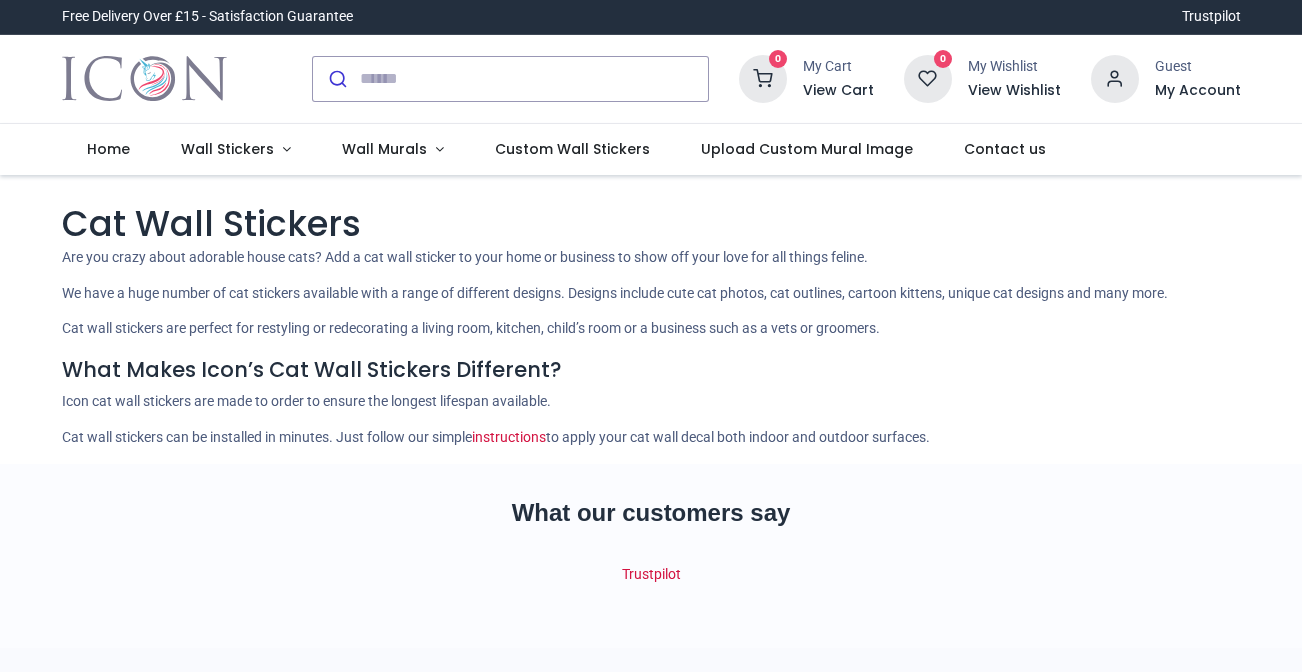 scroll, scrollTop: 0, scrollLeft: 0, axis: both 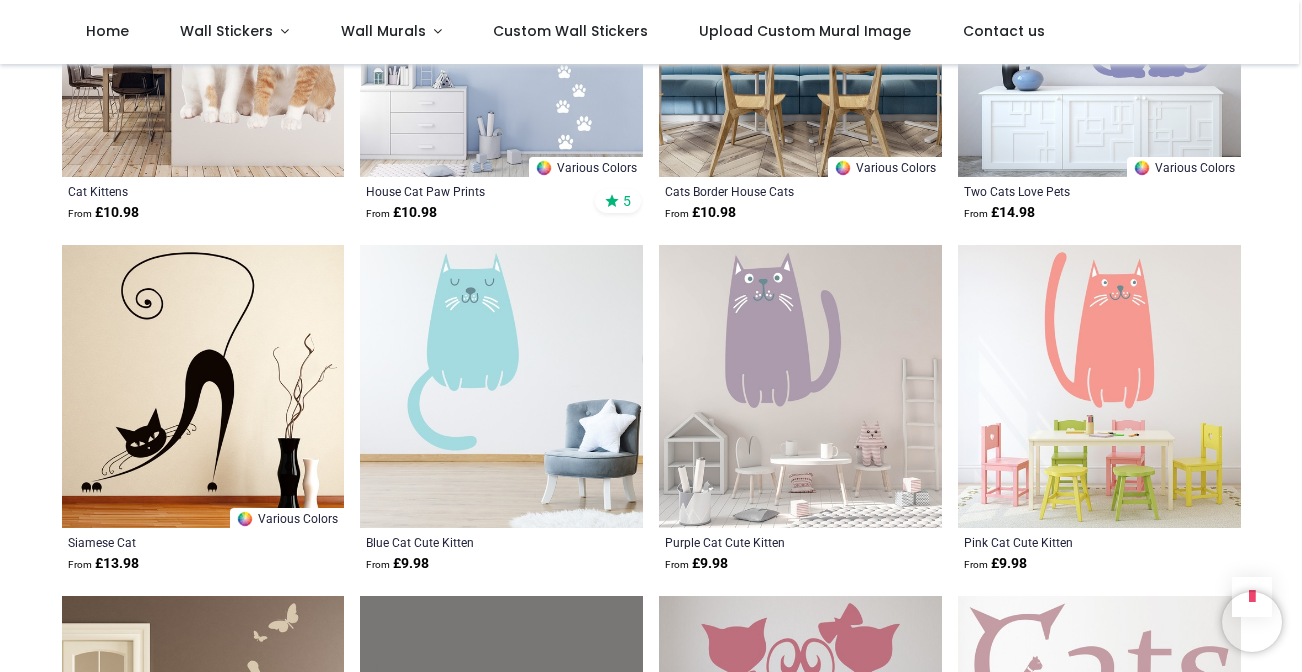click at bounding box center (1099, 386) 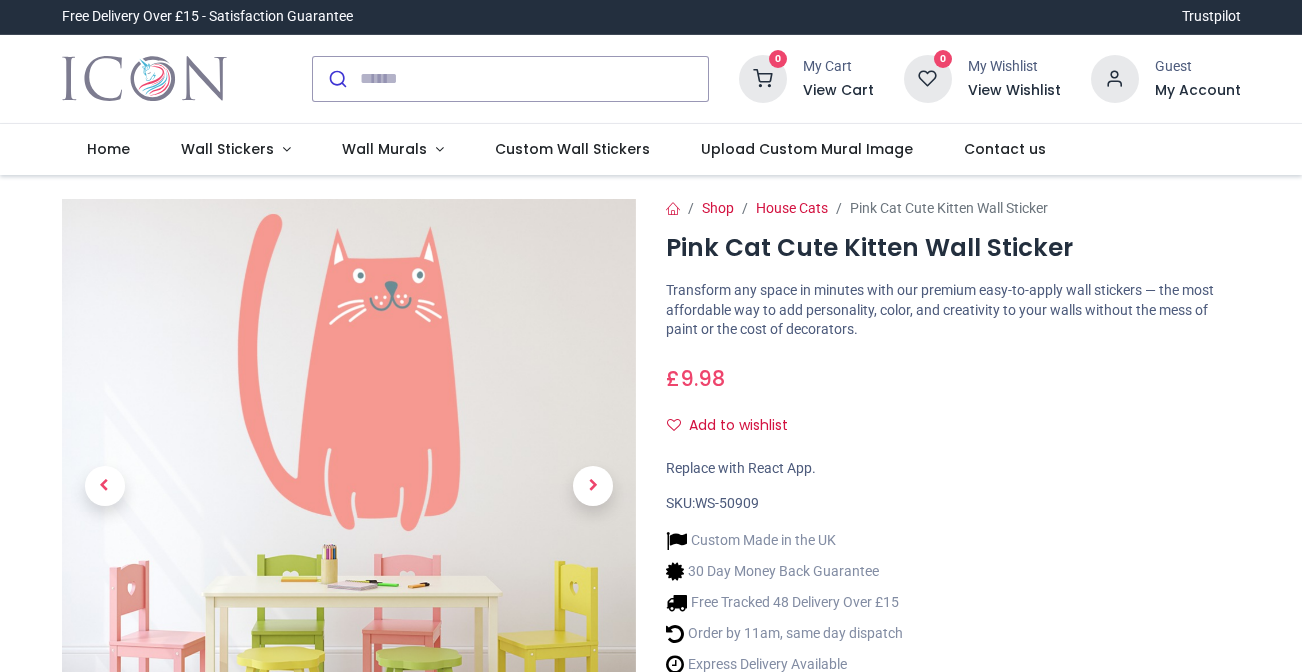 scroll, scrollTop: 0, scrollLeft: 0, axis: both 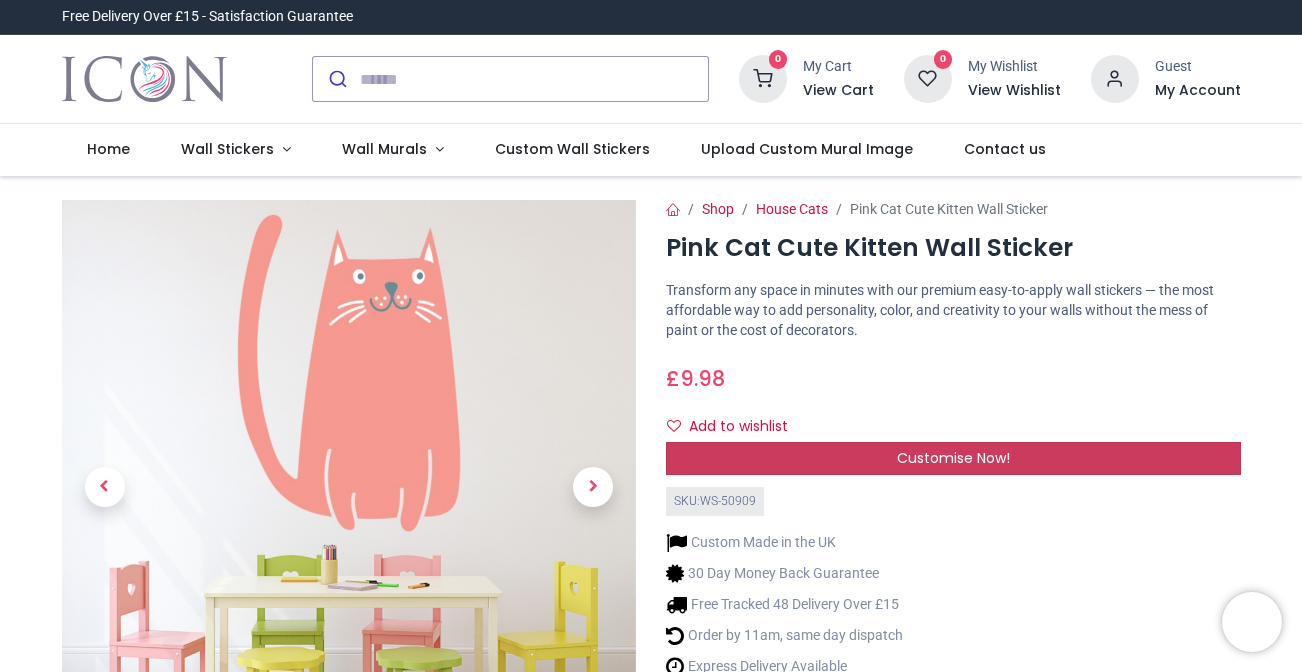 click on "Customise Now!" at bounding box center [953, 459] 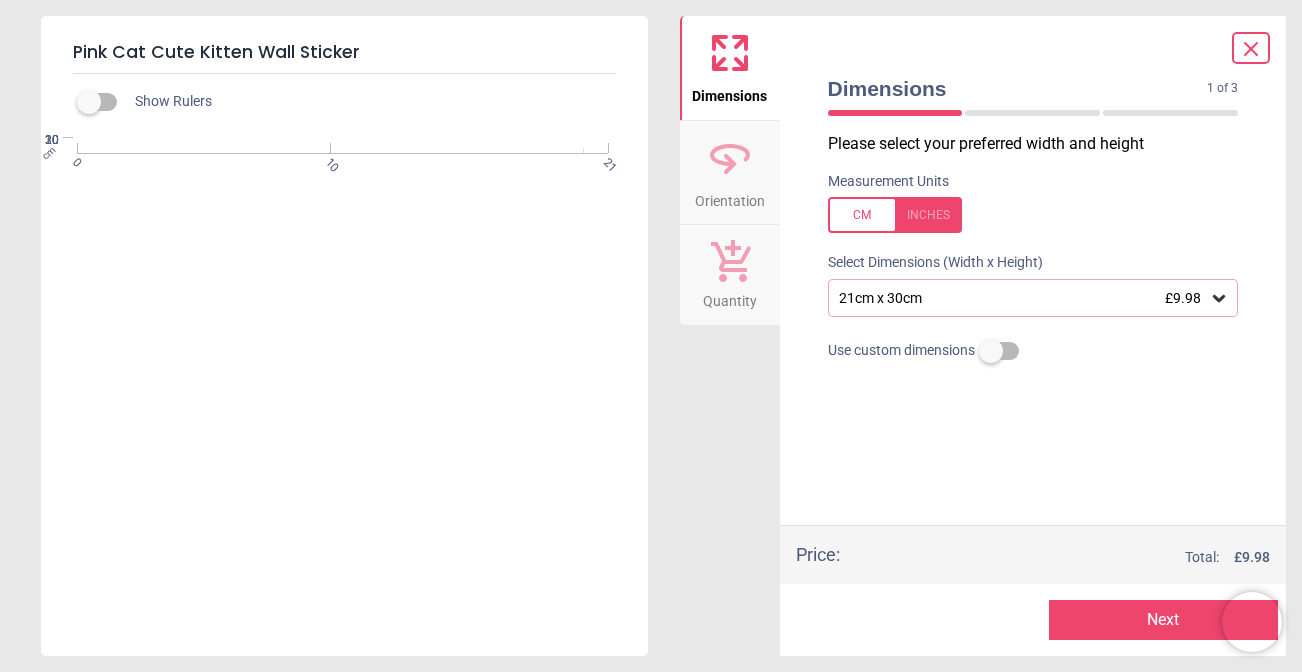 click on "21cm  x  30cm       £9.98" at bounding box center [1023, 298] 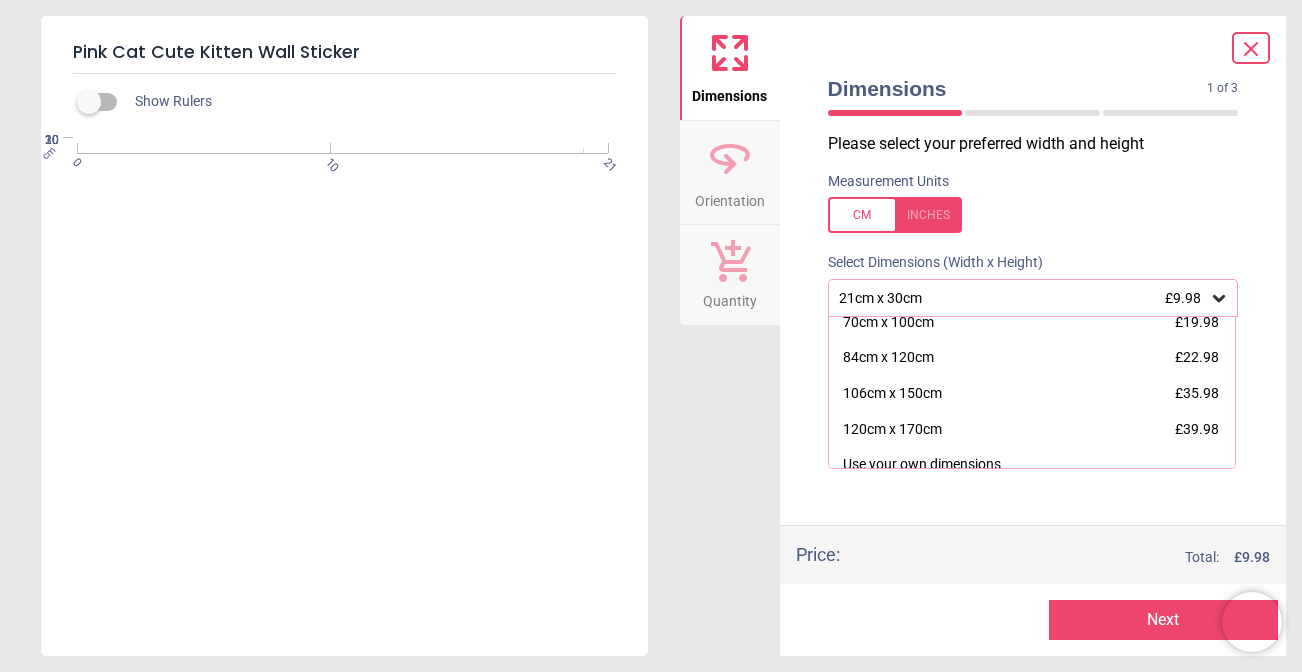 scroll, scrollTop: 240, scrollLeft: 0, axis: vertical 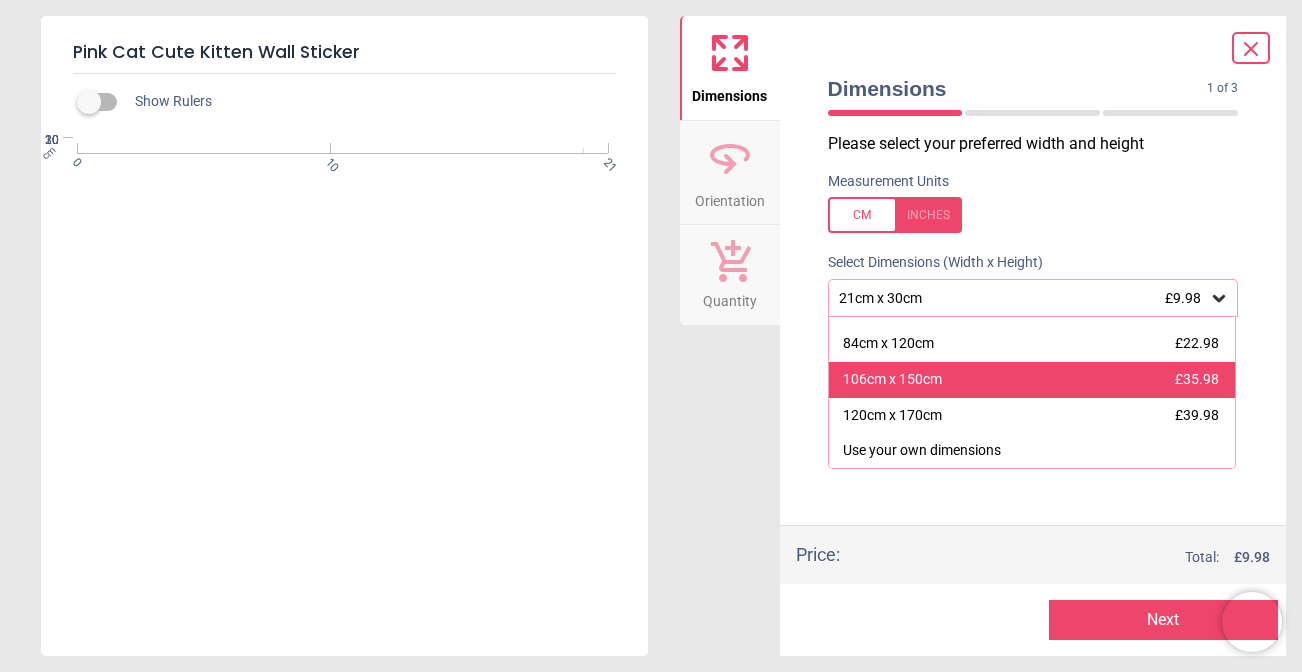click on "106cm  x  150cm" at bounding box center (892, 380) 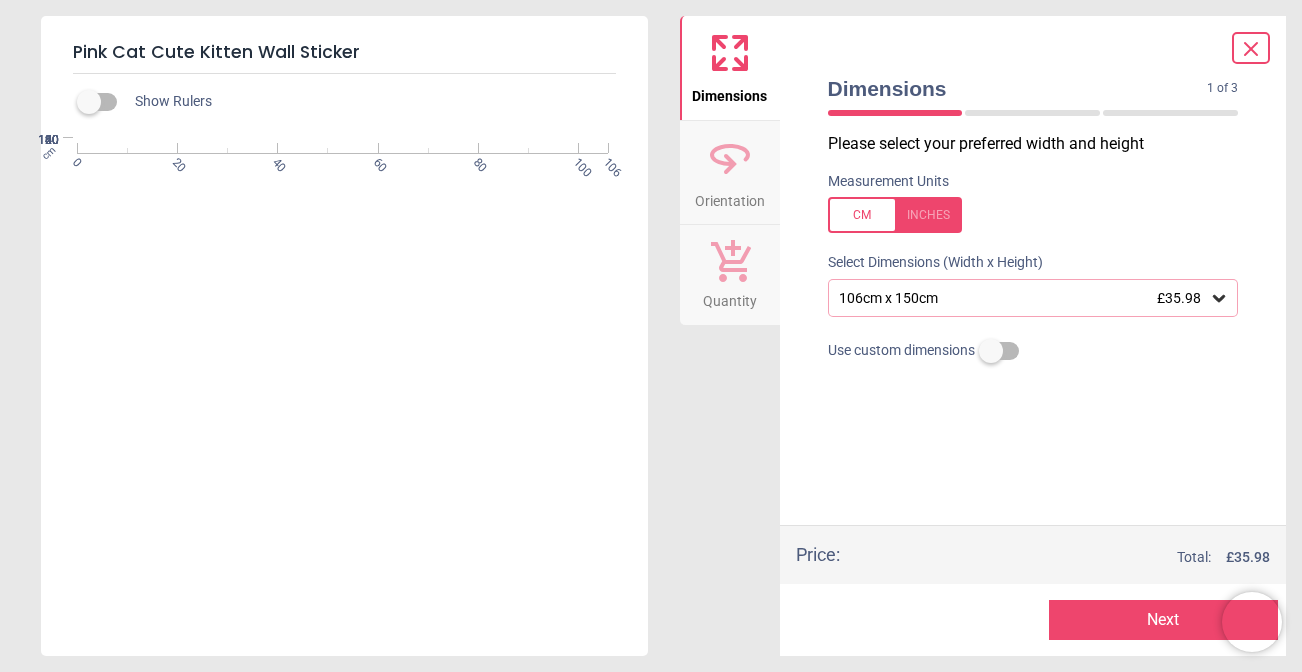 drag, startPoint x: 440, startPoint y: 376, endPoint x: 406, endPoint y: 466, distance: 96.20811 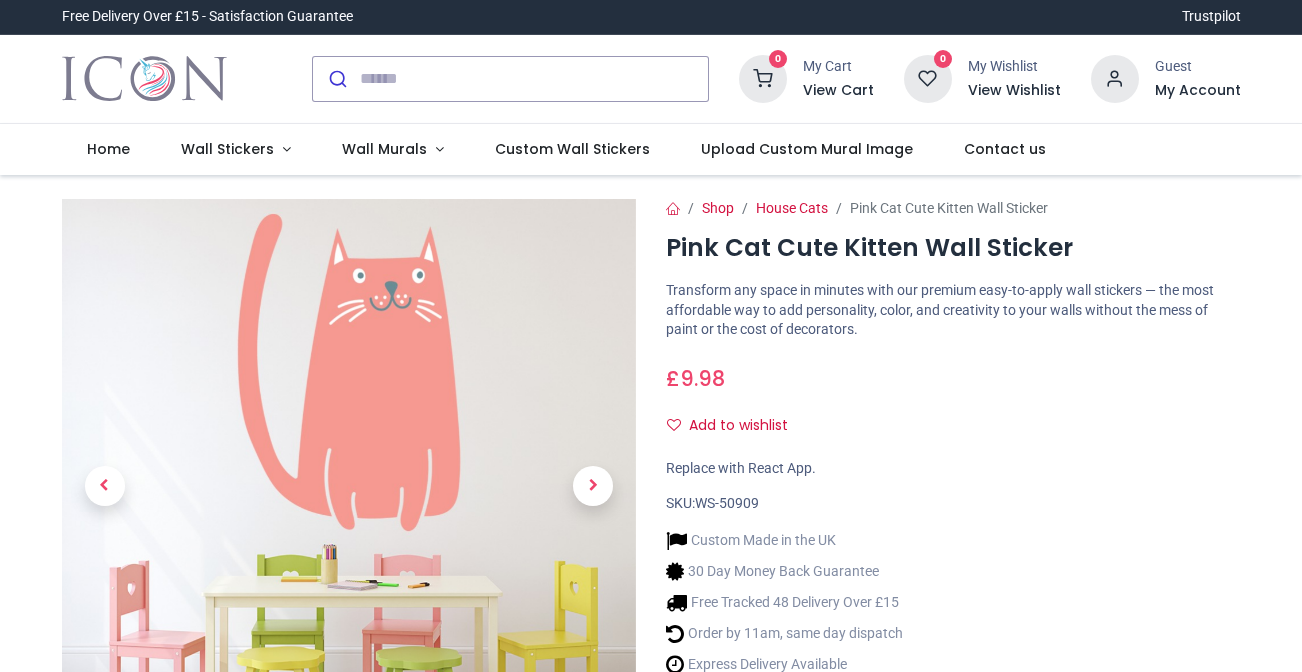 scroll, scrollTop: 0, scrollLeft: 0, axis: both 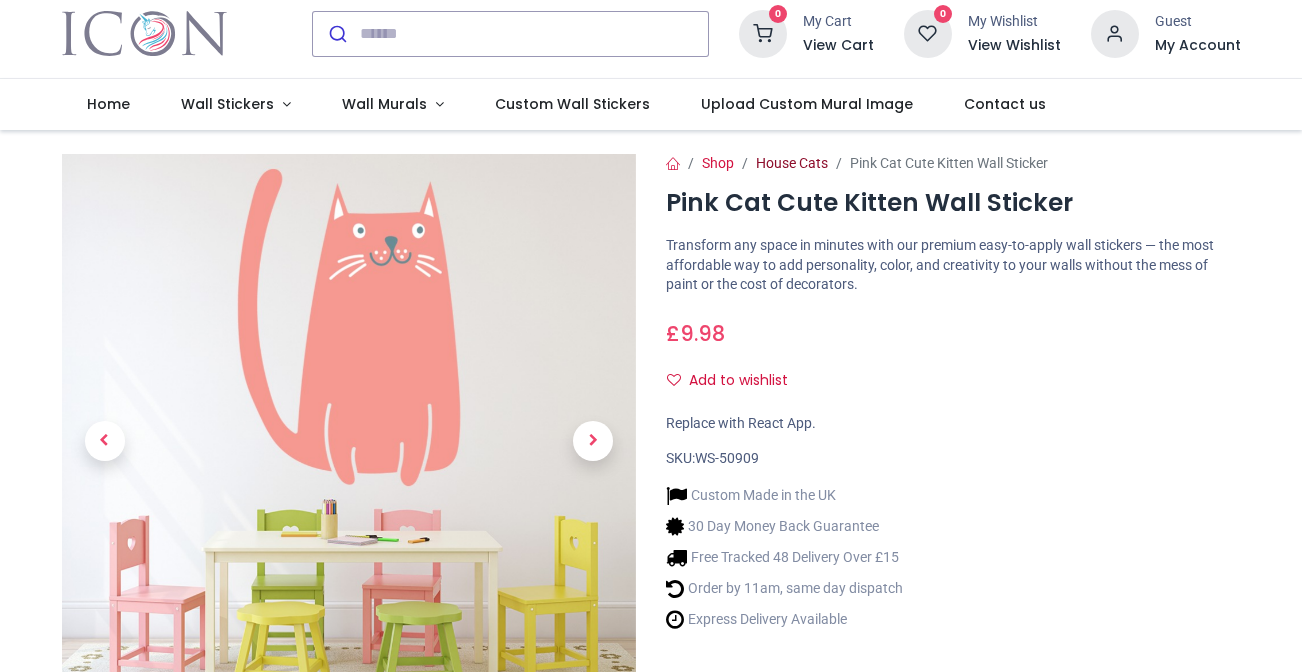 click on "House Cats" at bounding box center (792, 163) 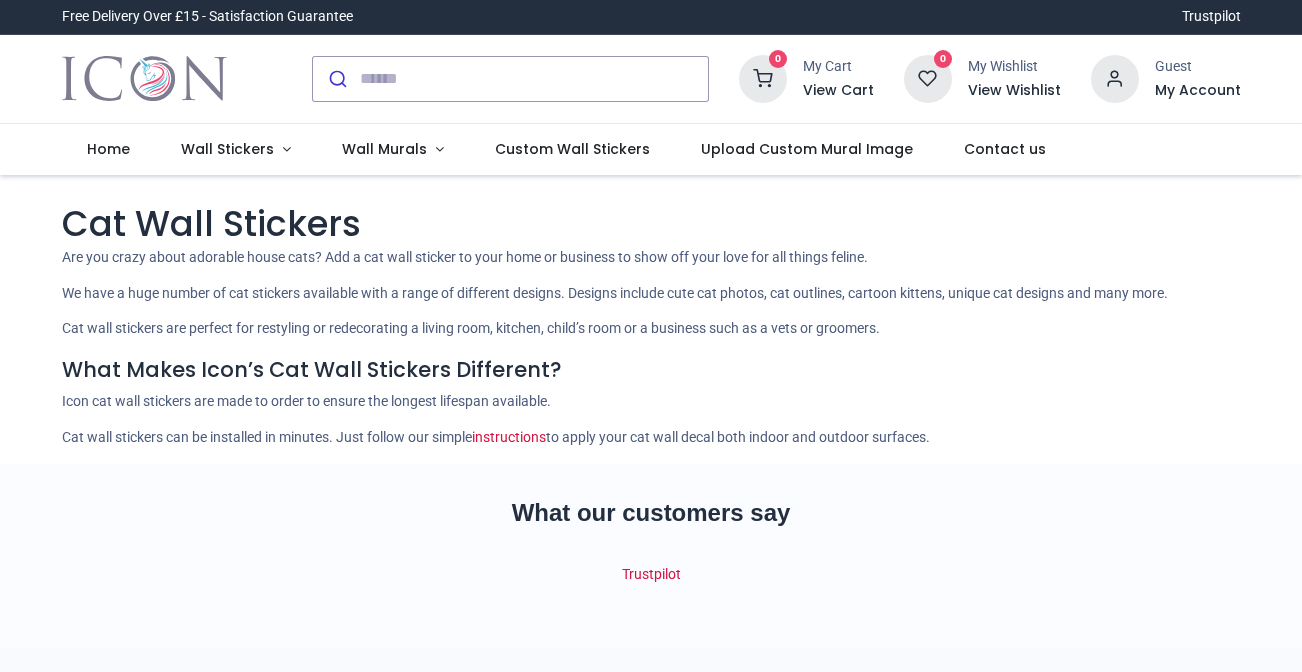 scroll, scrollTop: 0, scrollLeft: 0, axis: both 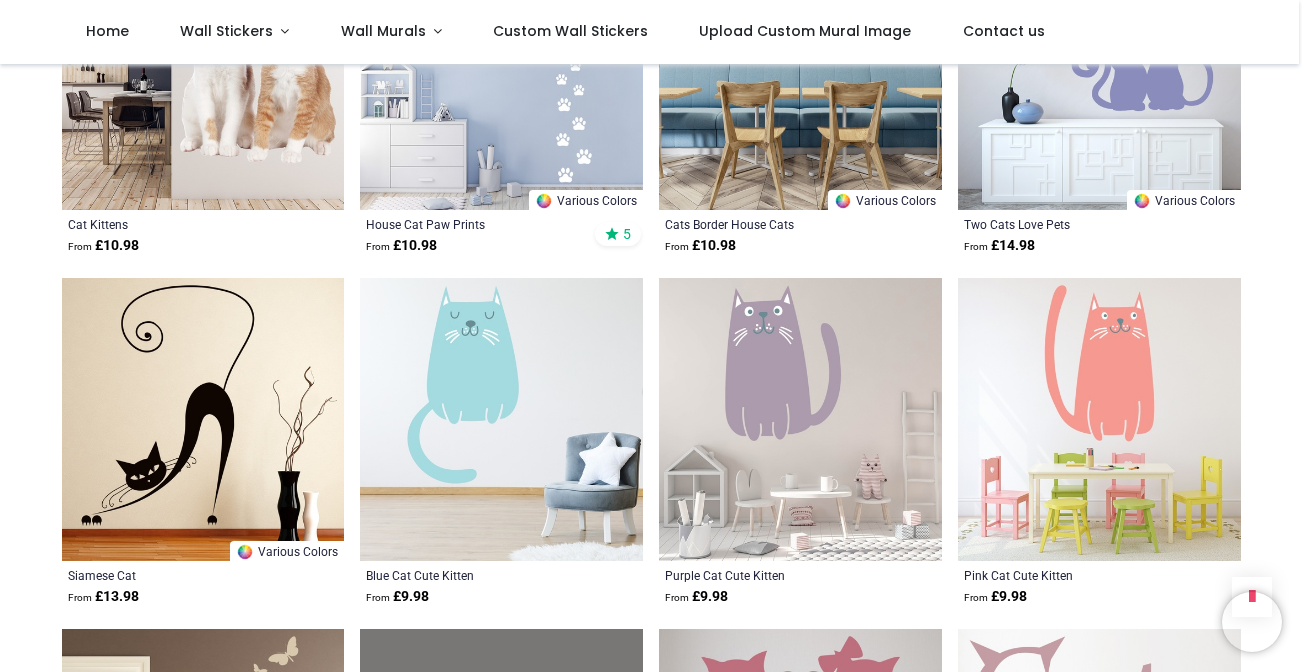 click at bounding box center [800, 419] 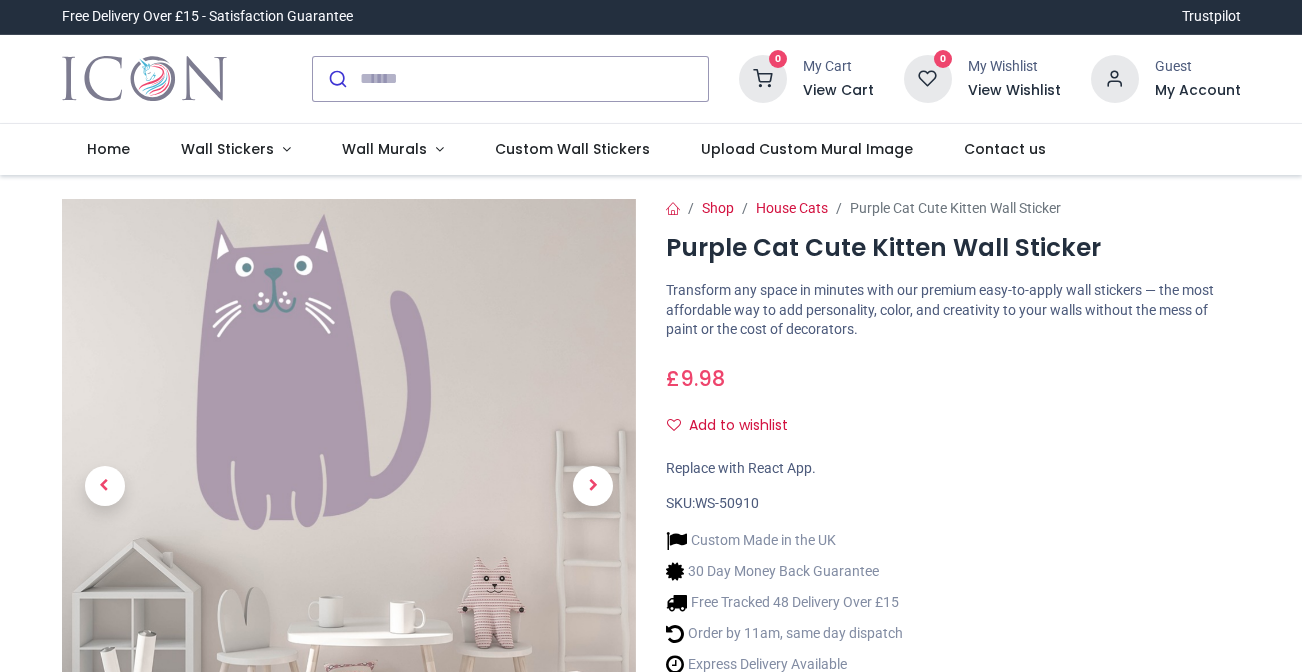 scroll, scrollTop: 0, scrollLeft: 0, axis: both 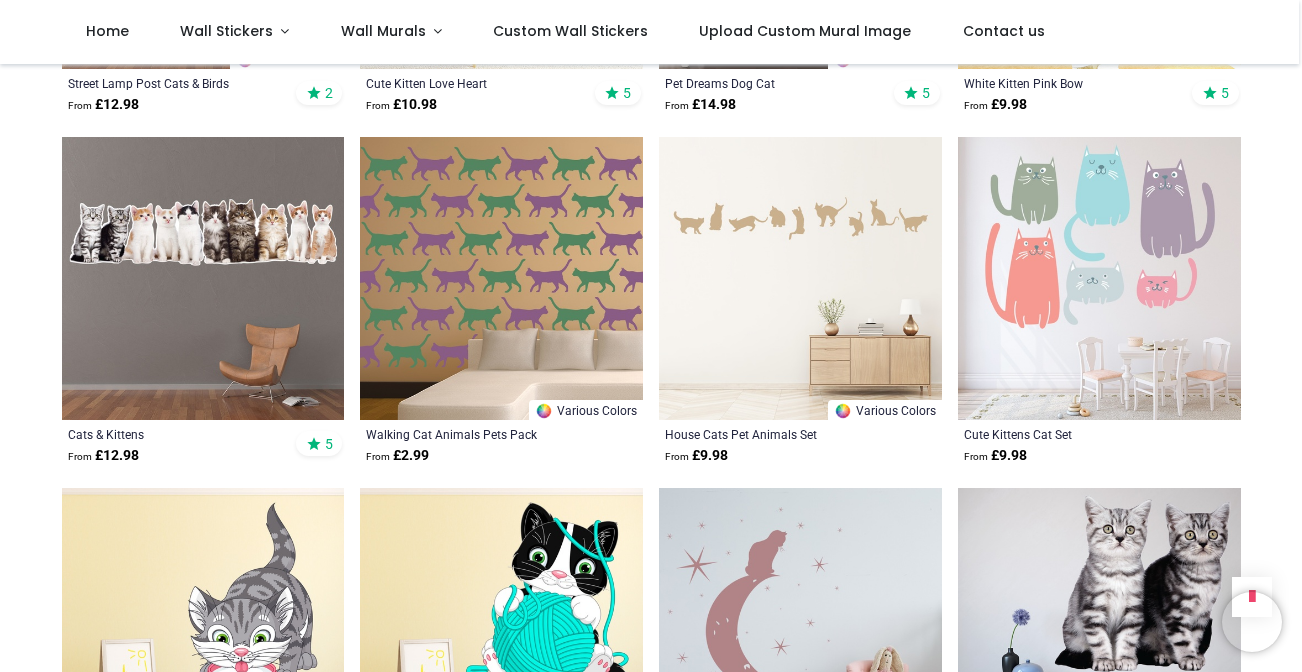click at bounding box center [501, 278] 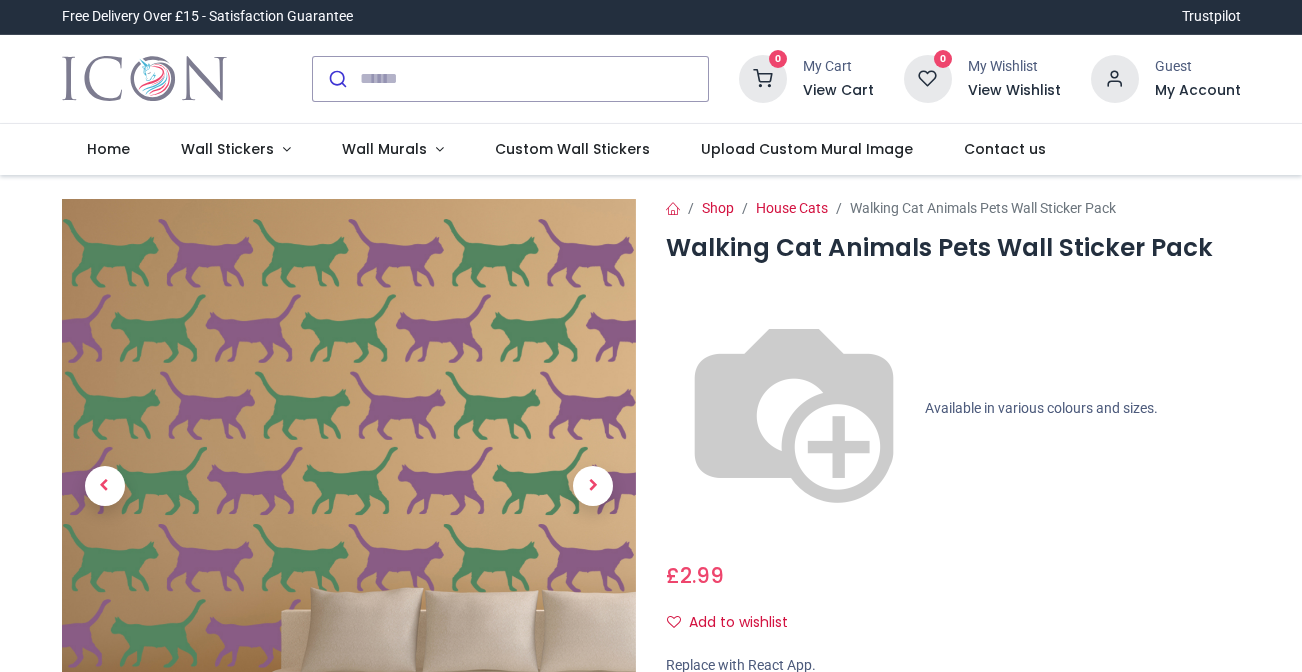 scroll, scrollTop: 0, scrollLeft: 0, axis: both 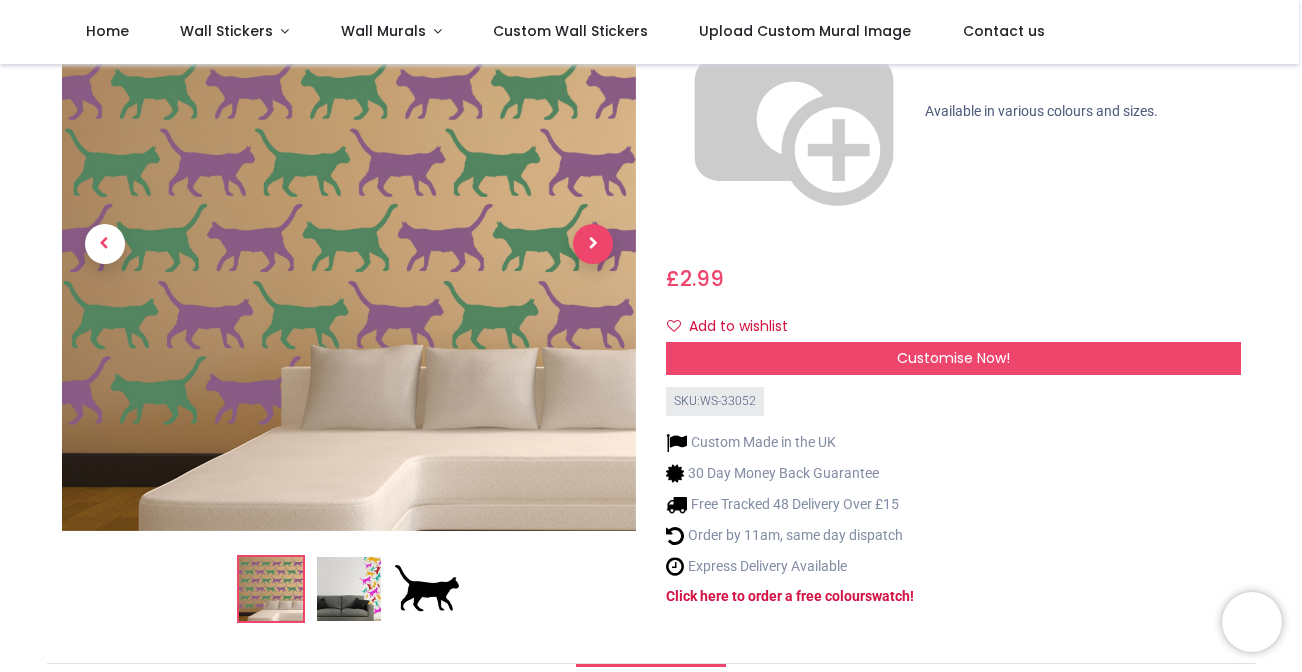 click at bounding box center [593, 243] 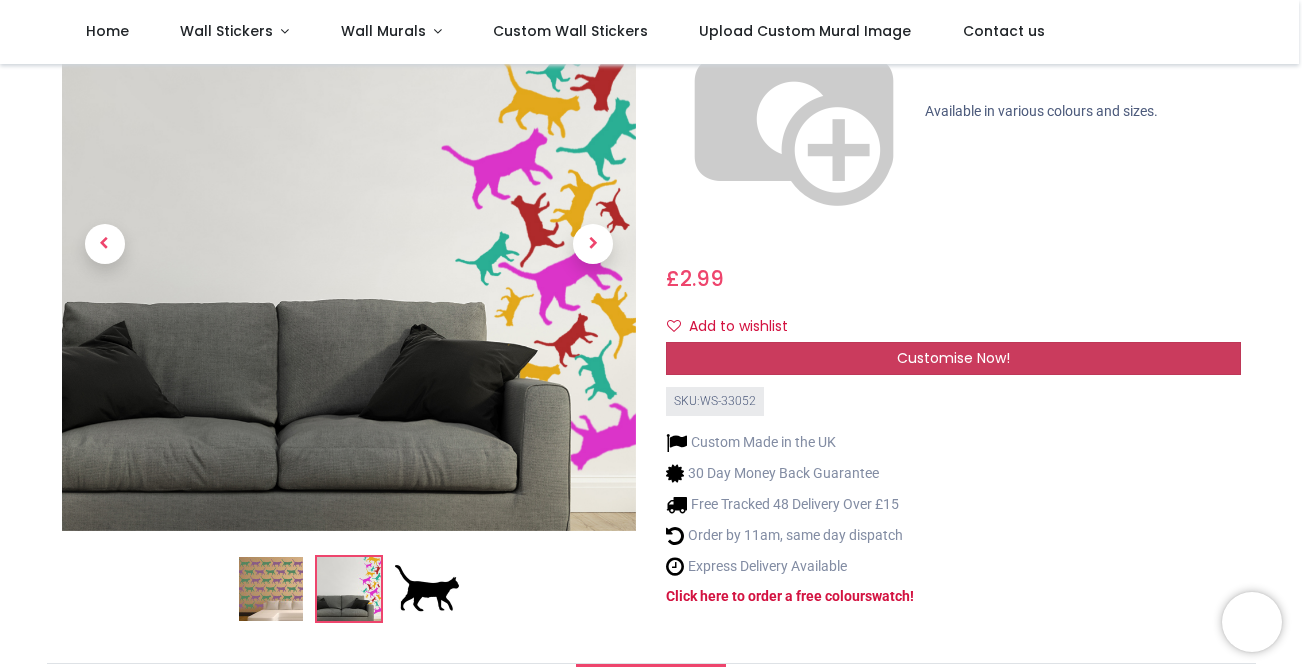 click on "Customise Now!" at bounding box center [953, 358] 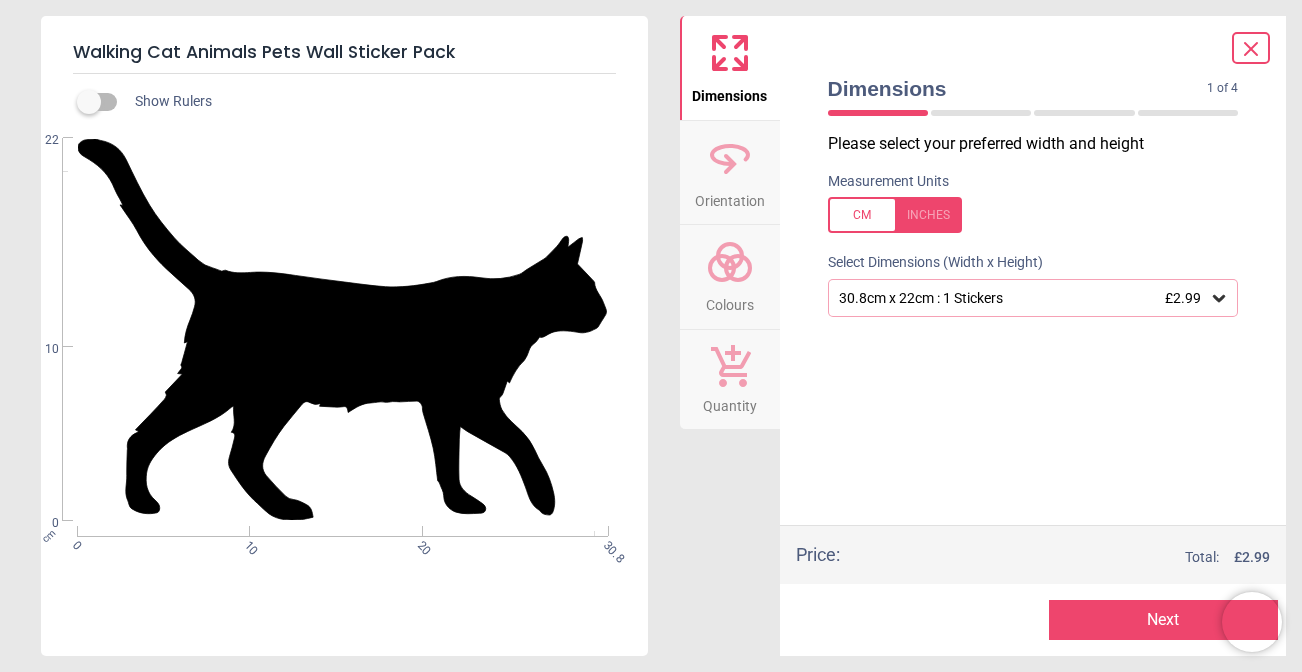 click 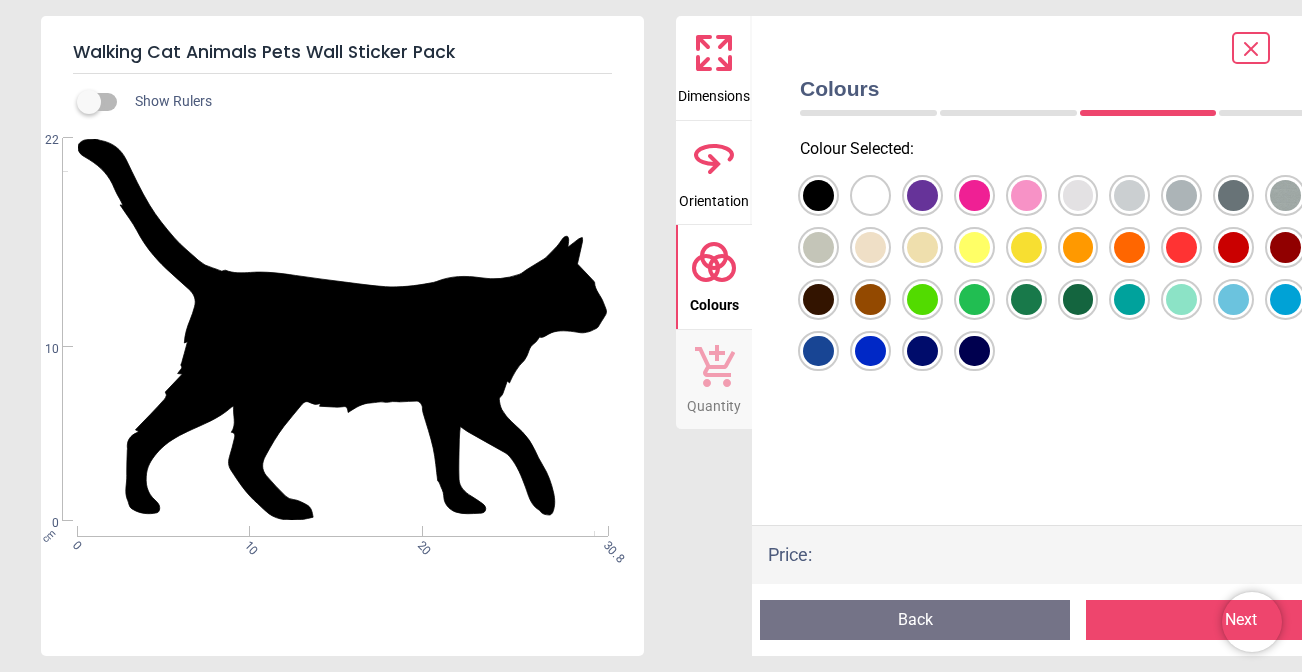 click at bounding box center [818, 195] 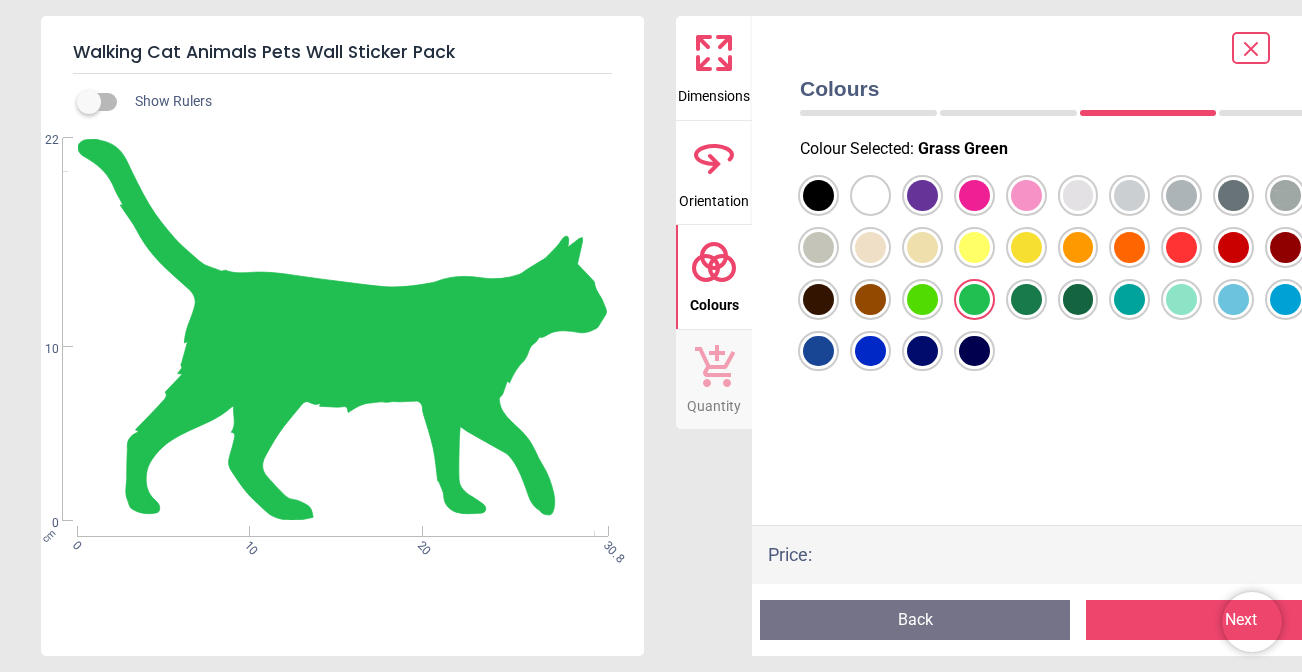 click 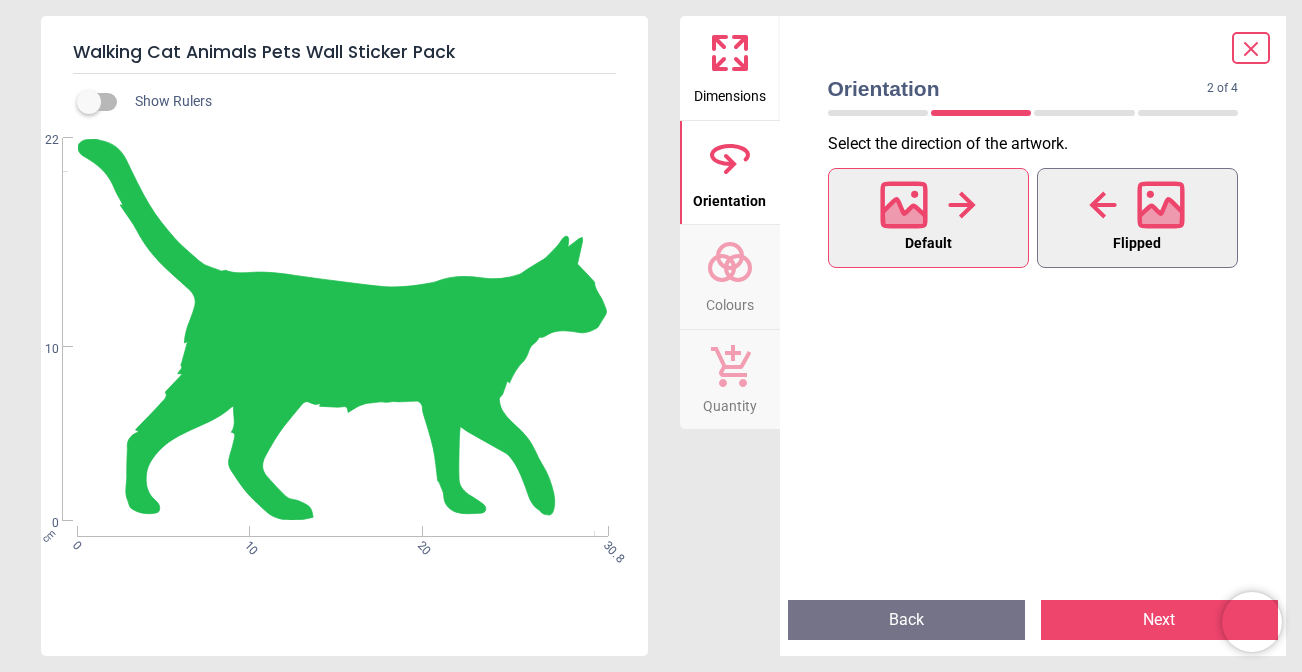 click 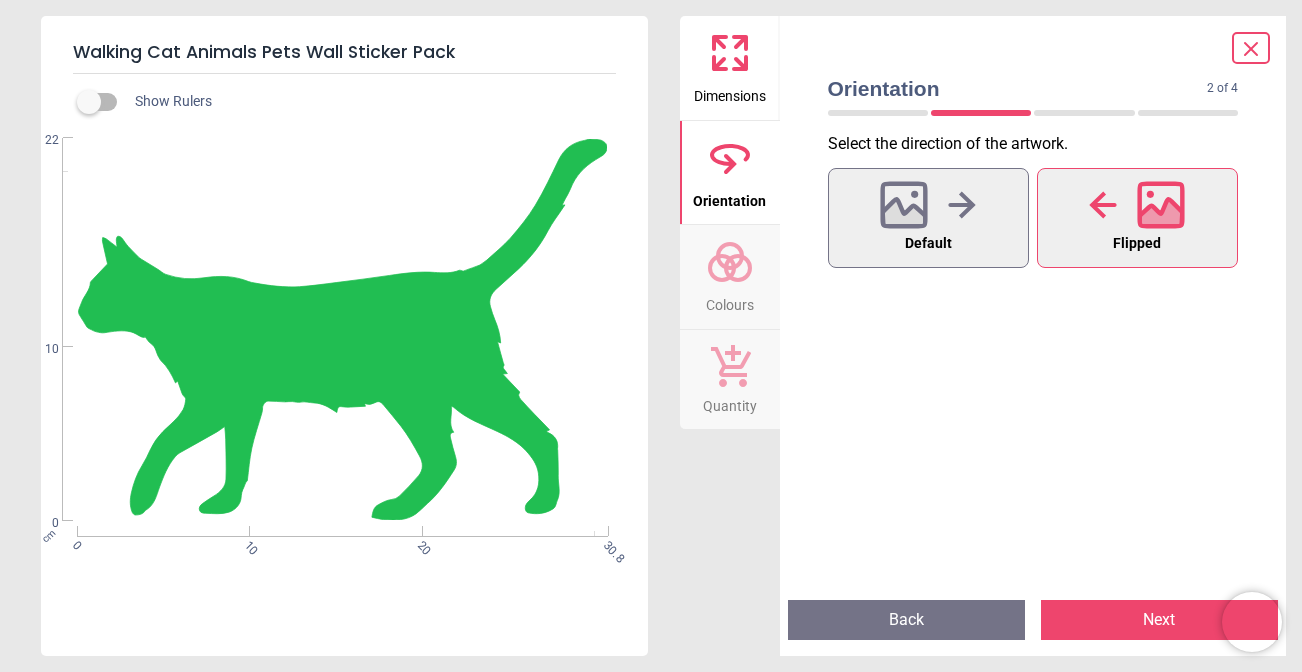 click on "Dimensions" at bounding box center [730, 92] 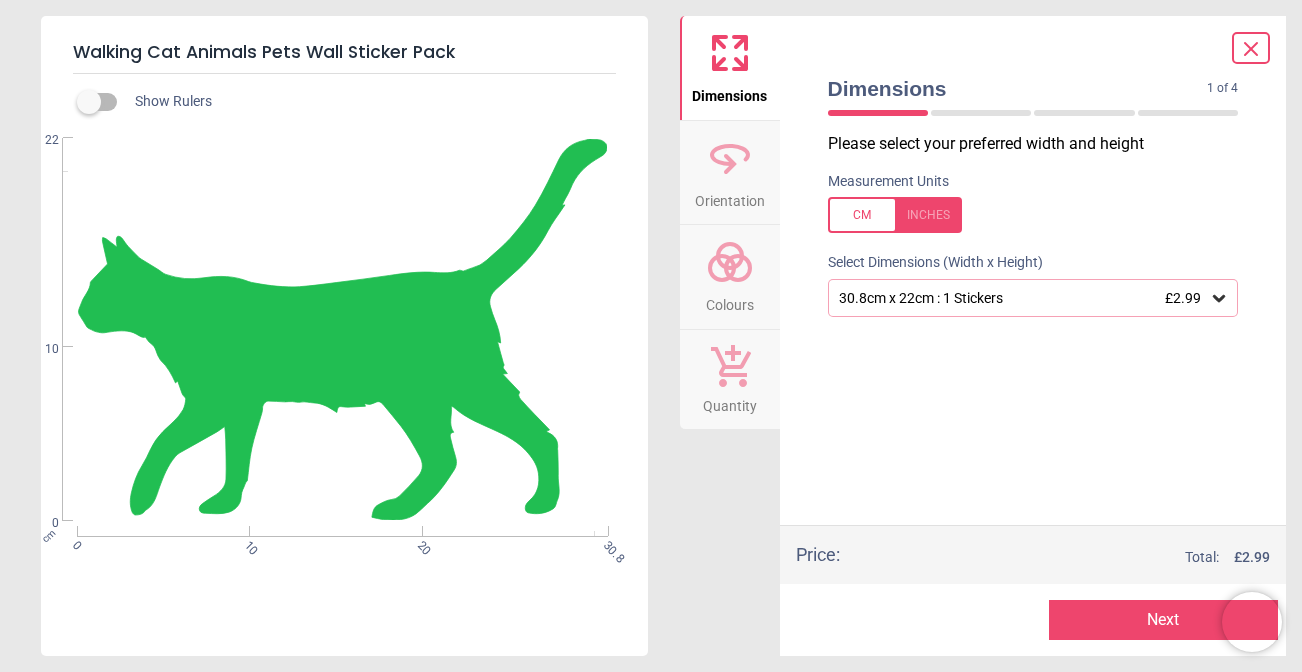 click on "30.8cm  x  22cm       : 1 Stickers £2.99" at bounding box center [1023, 298] 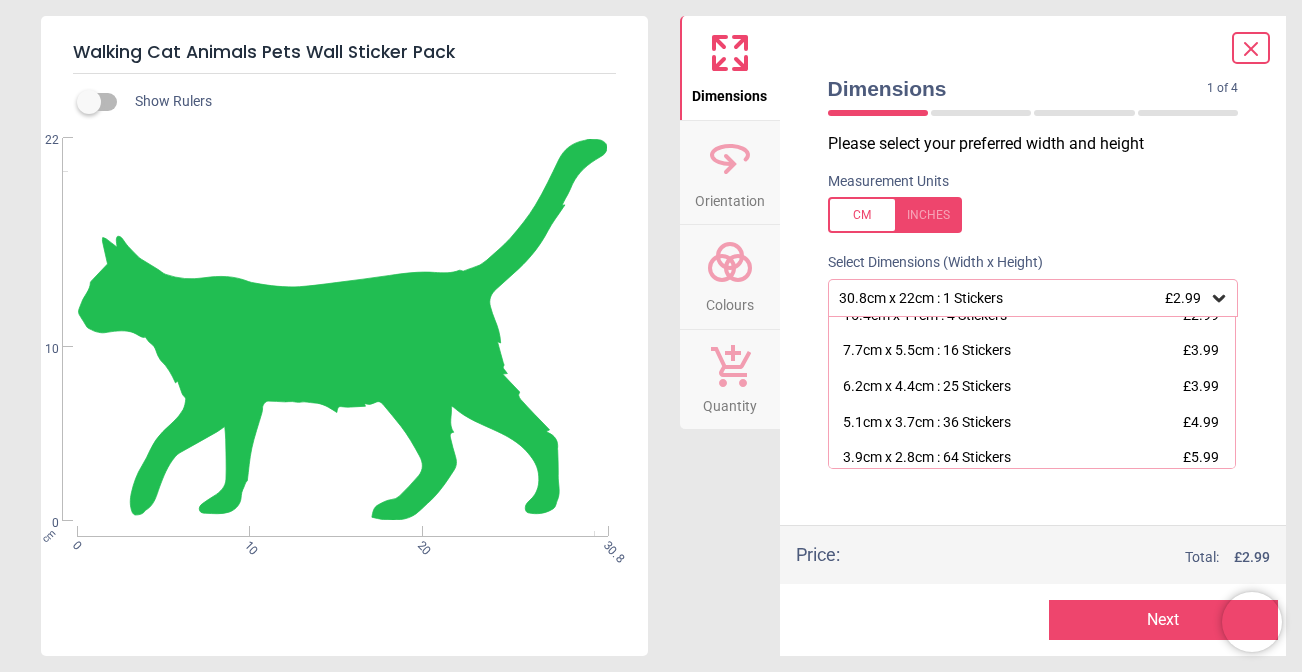 scroll, scrollTop: 62, scrollLeft: 0, axis: vertical 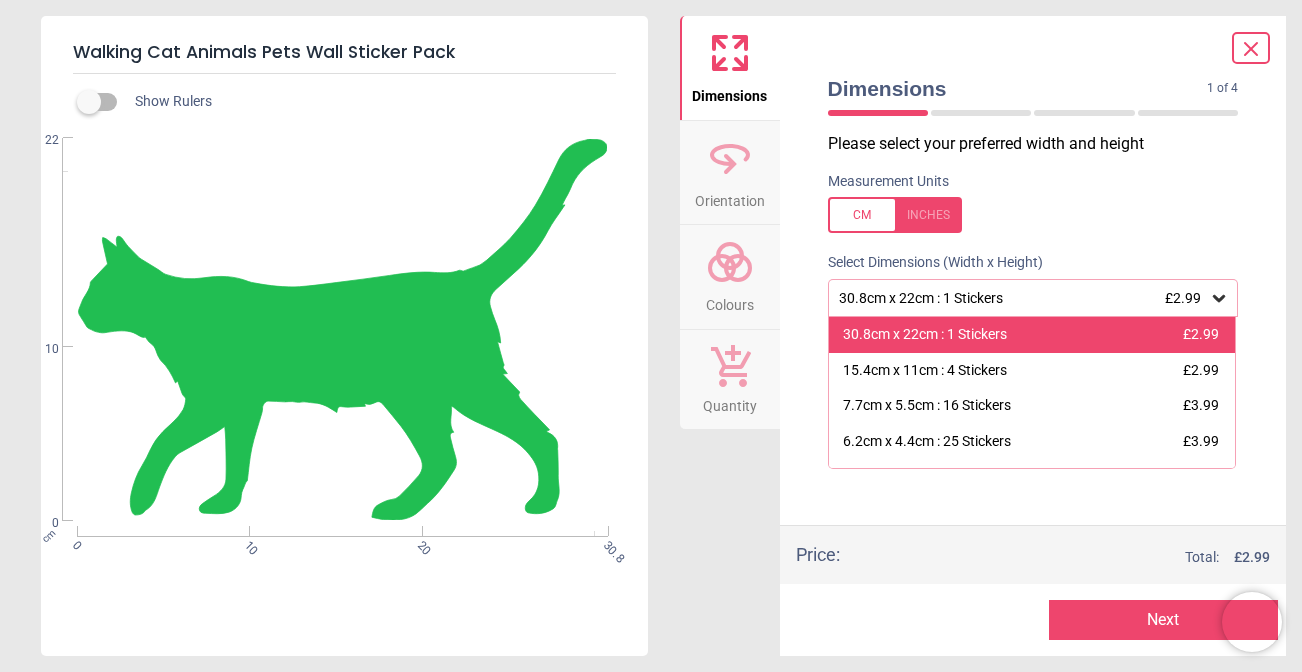 click on "30.8cm  x  22cm       : 1 Stickers" at bounding box center [925, 335] 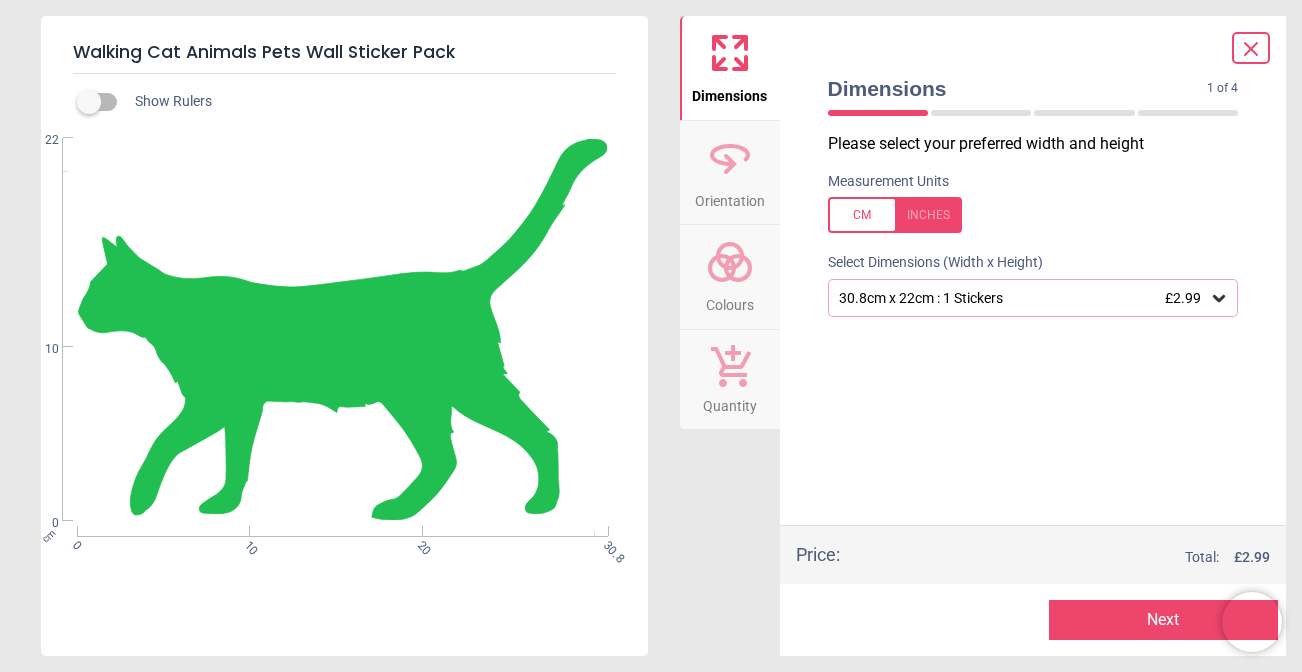 click 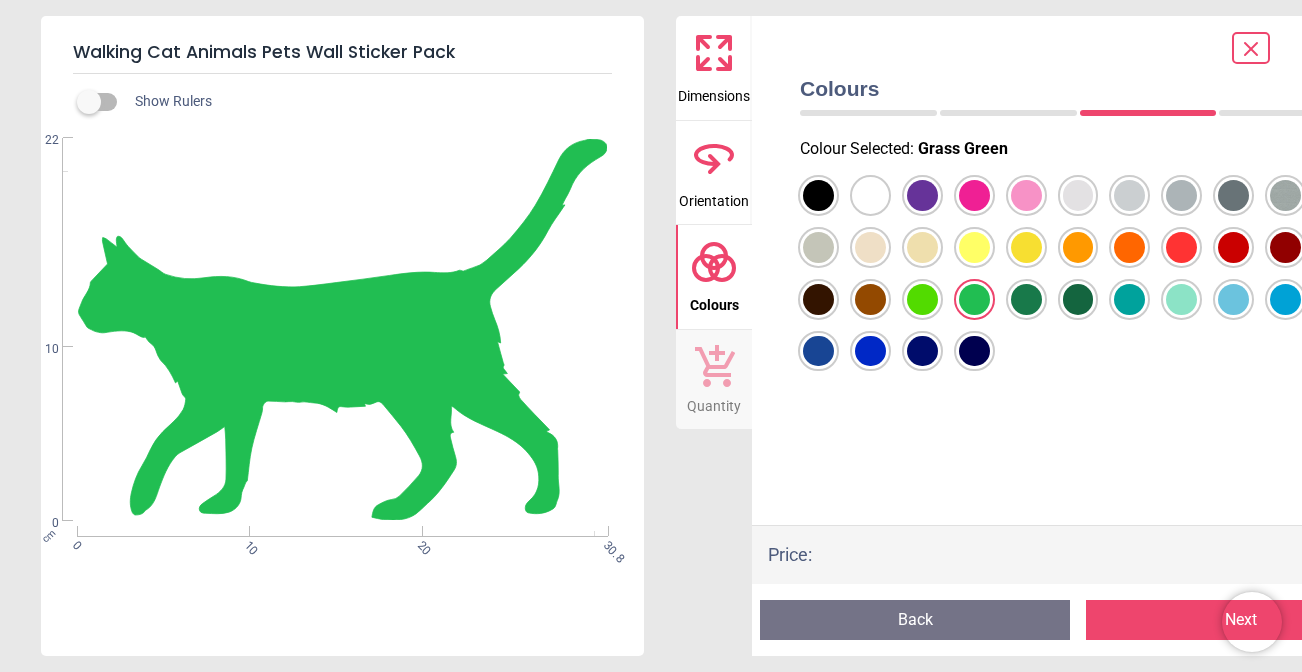 click at bounding box center (818, 195) 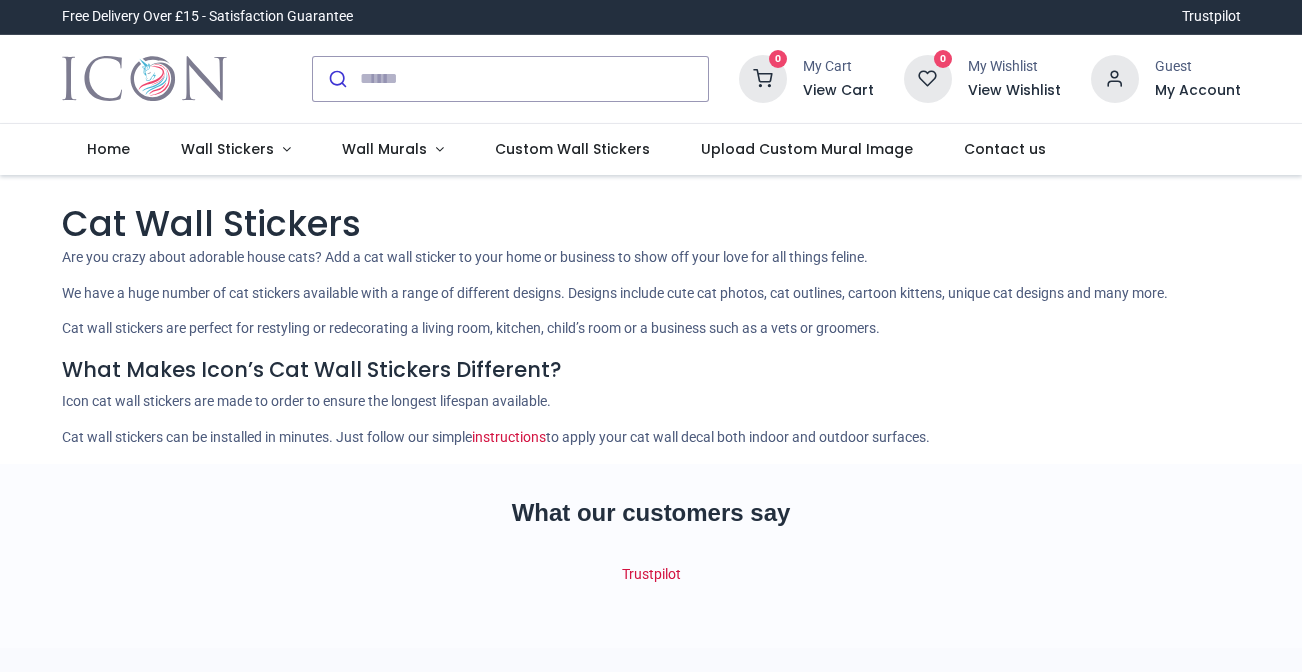 scroll, scrollTop: 0, scrollLeft: 0, axis: both 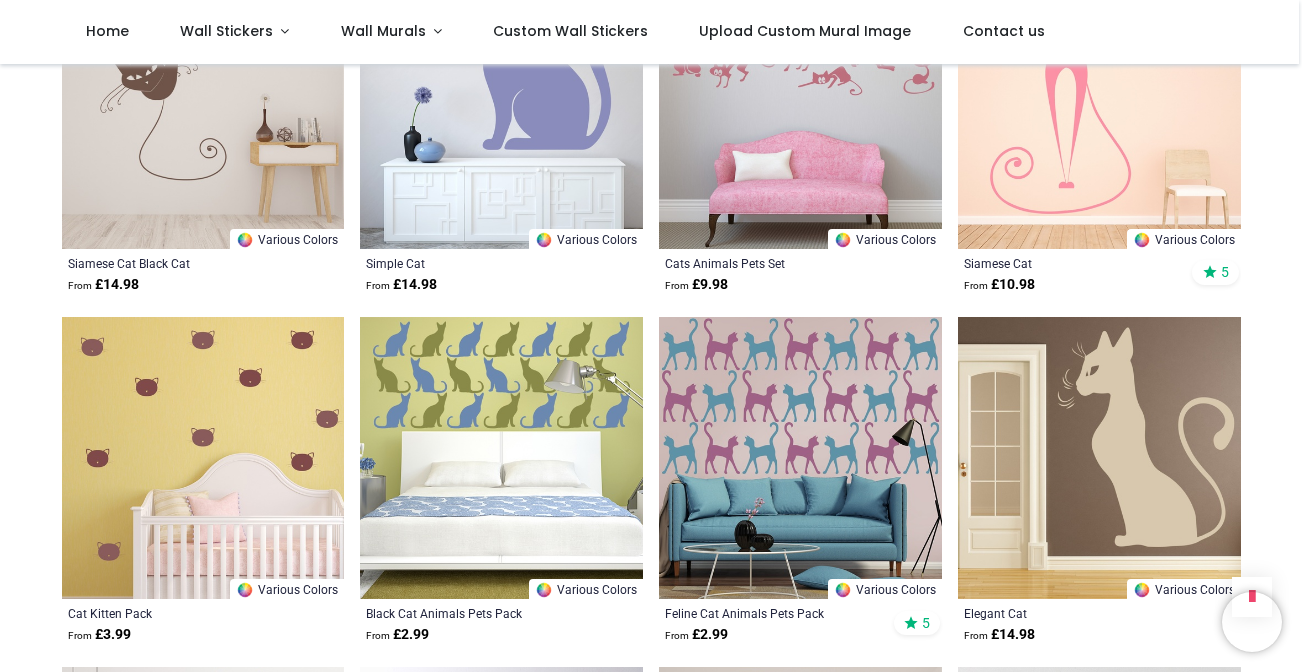 click at bounding box center [501, 458] 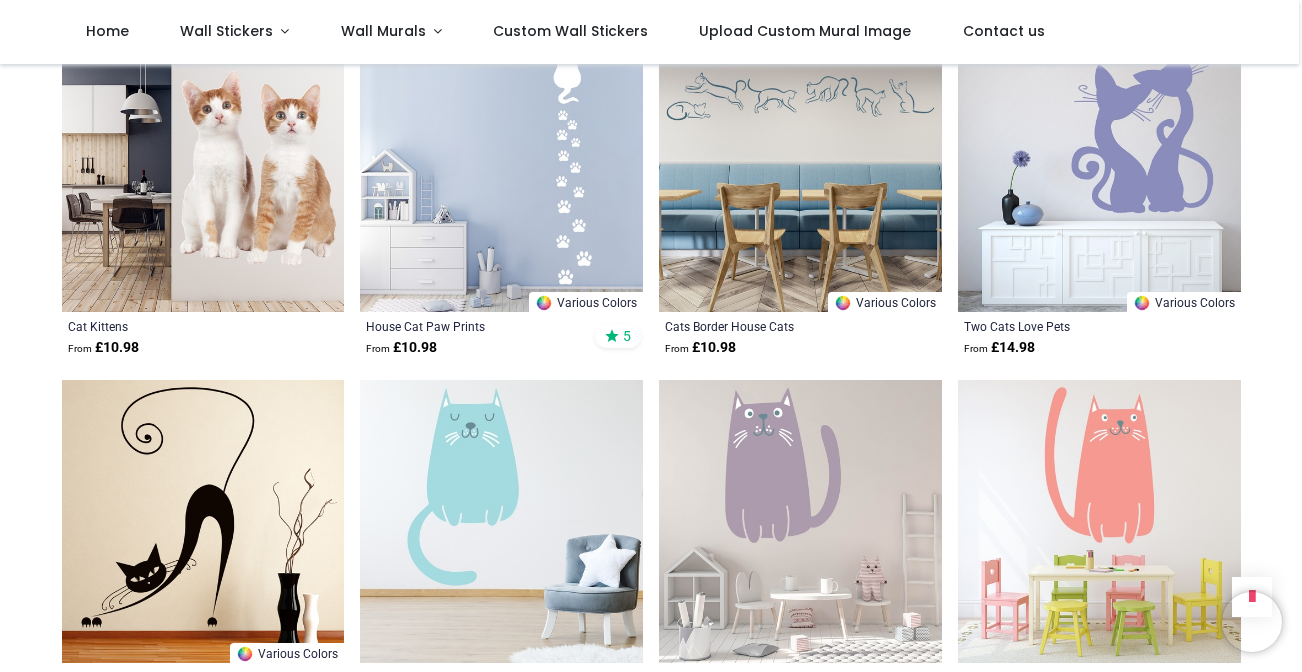 scroll, scrollTop: 1833, scrollLeft: 0, axis: vertical 